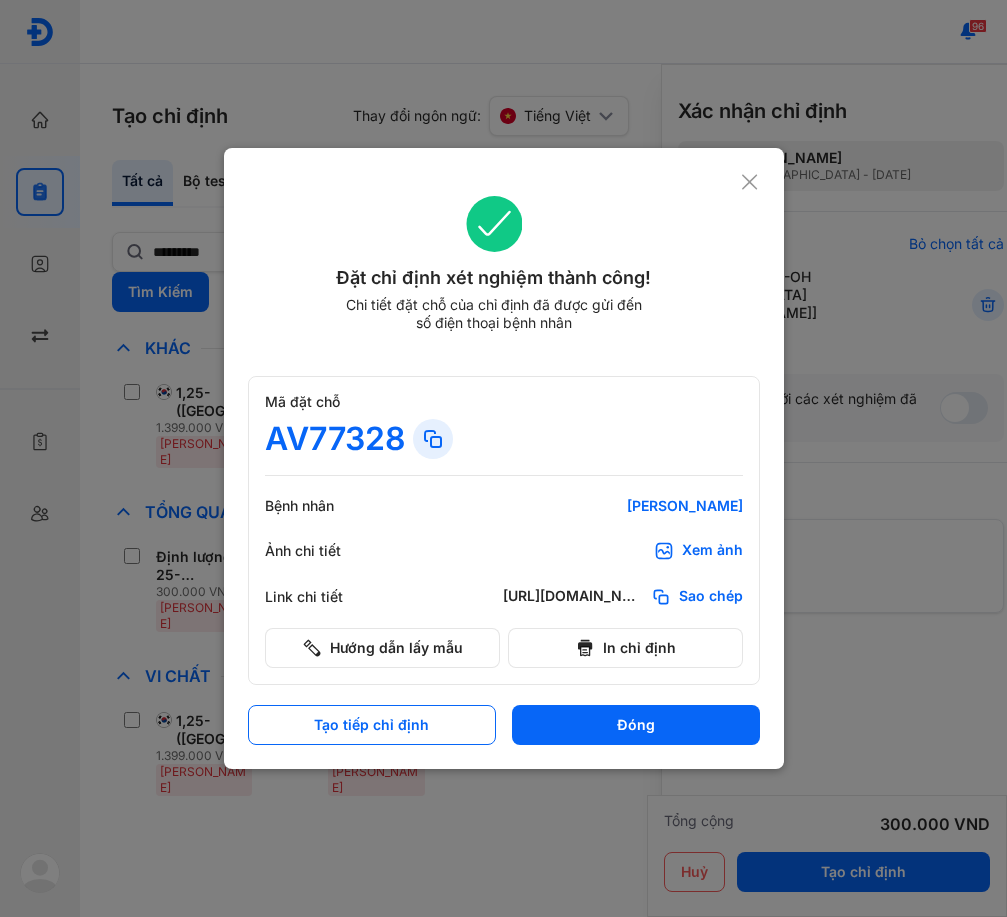 scroll, scrollTop: 0, scrollLeft: 0, axis: both 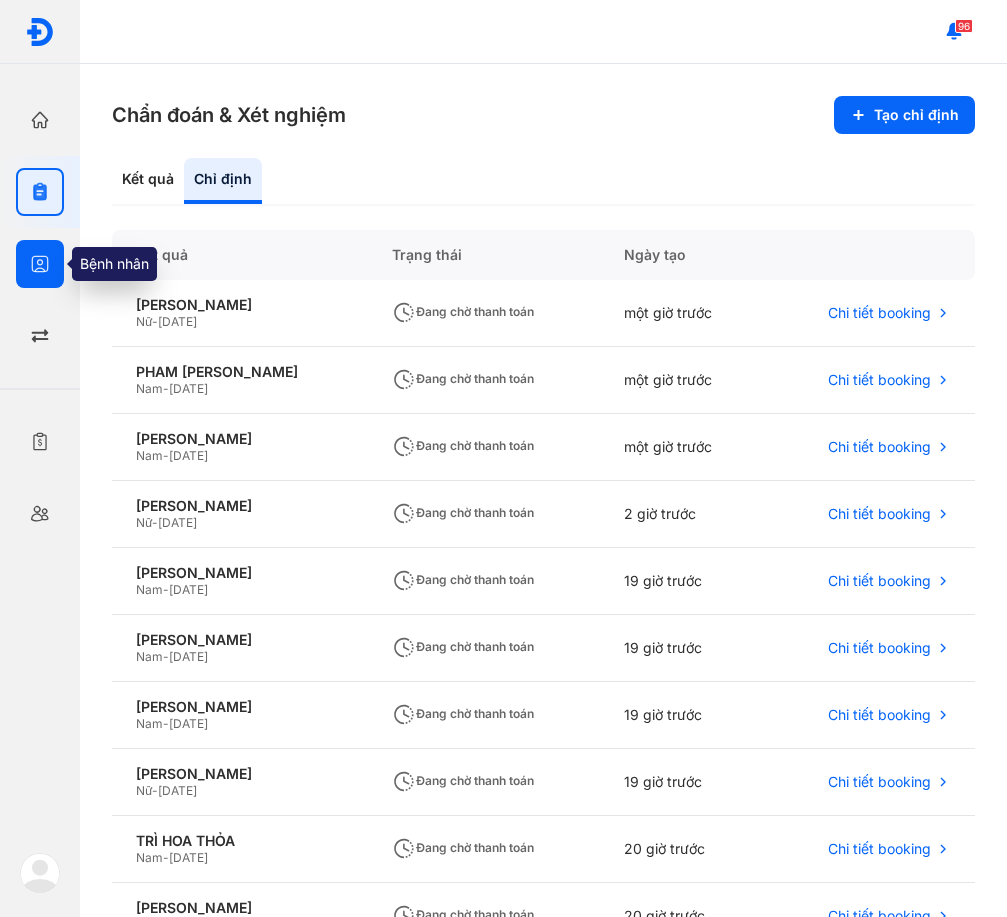 click 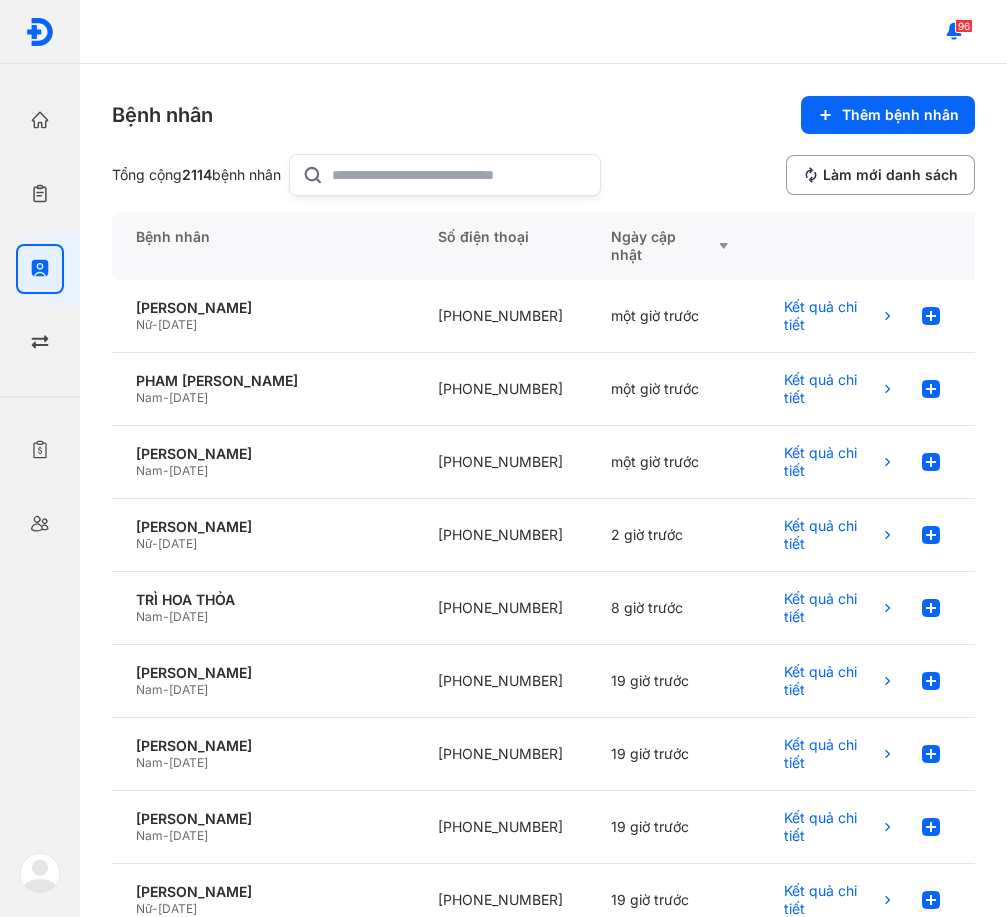 drag, startPoint x: 395, startPoint y: 79, endPoint x: 434, endPoint y: 79, distance: 39 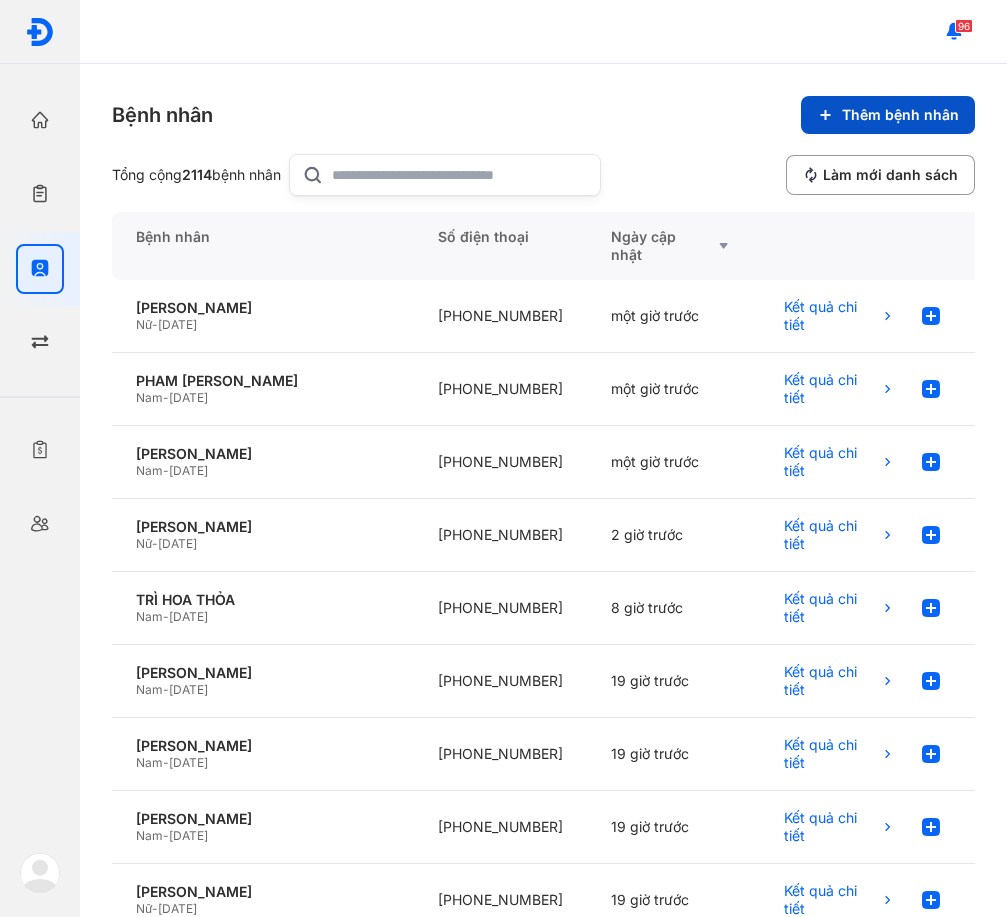 click on "Thêm bệnh nhân" 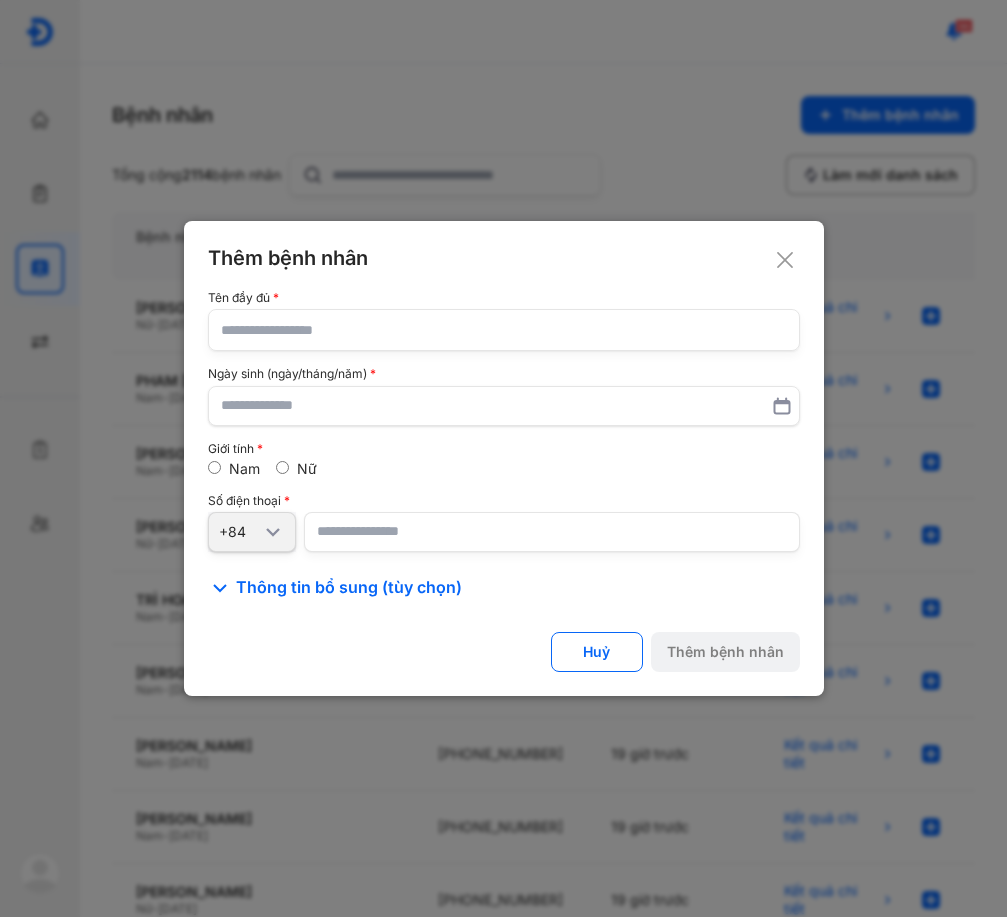 click 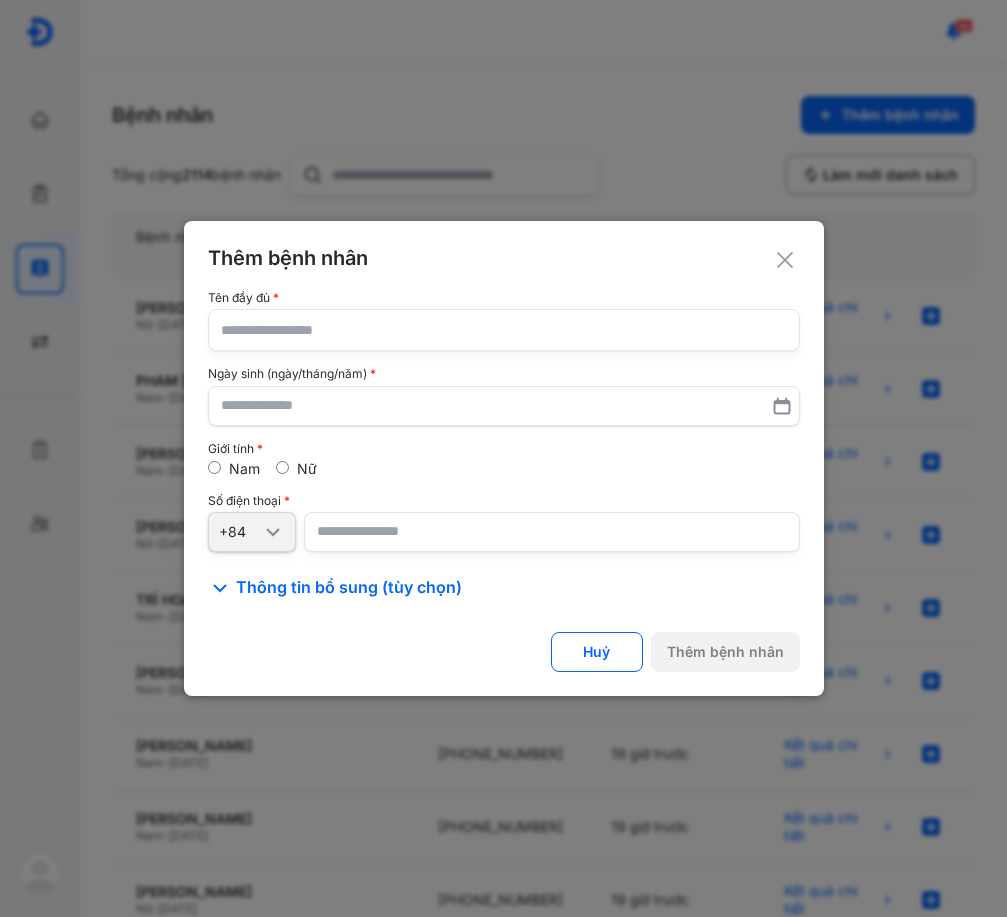 drag, startPoint x: 351, startPoint y: 321, endPoint x: 352, endPoint y: 340, distance: 19.026299 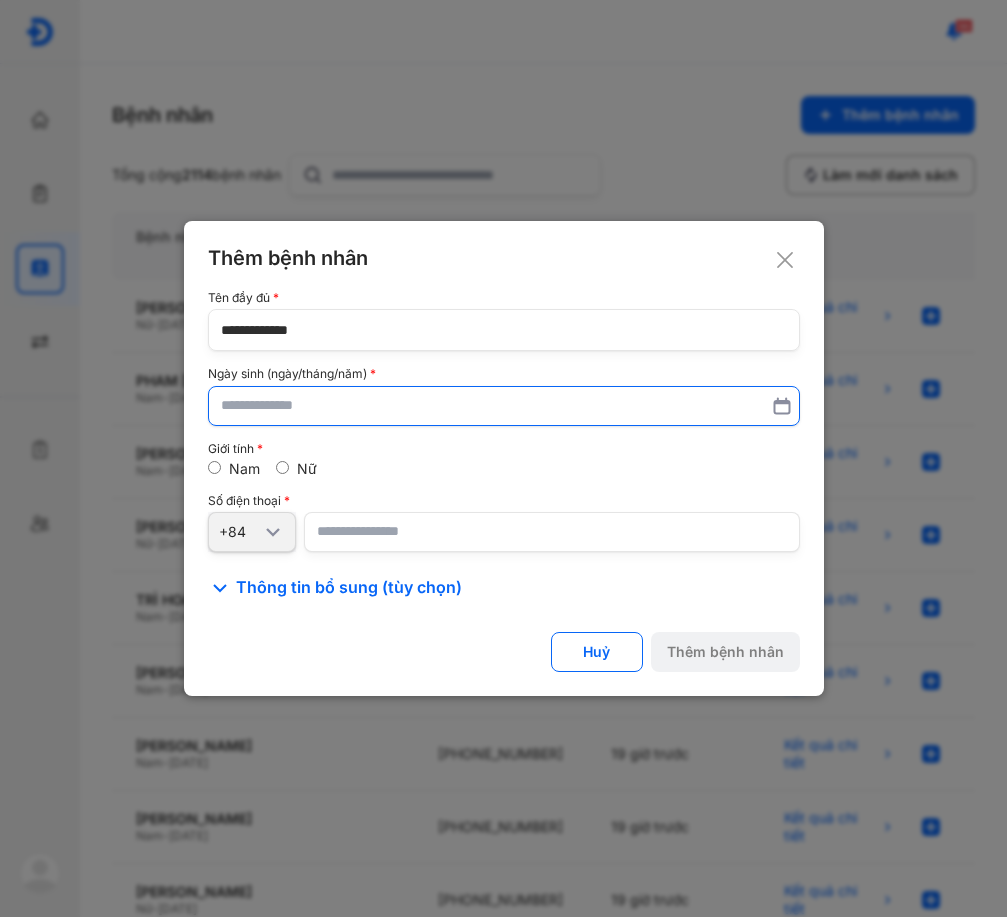 type on "**********" 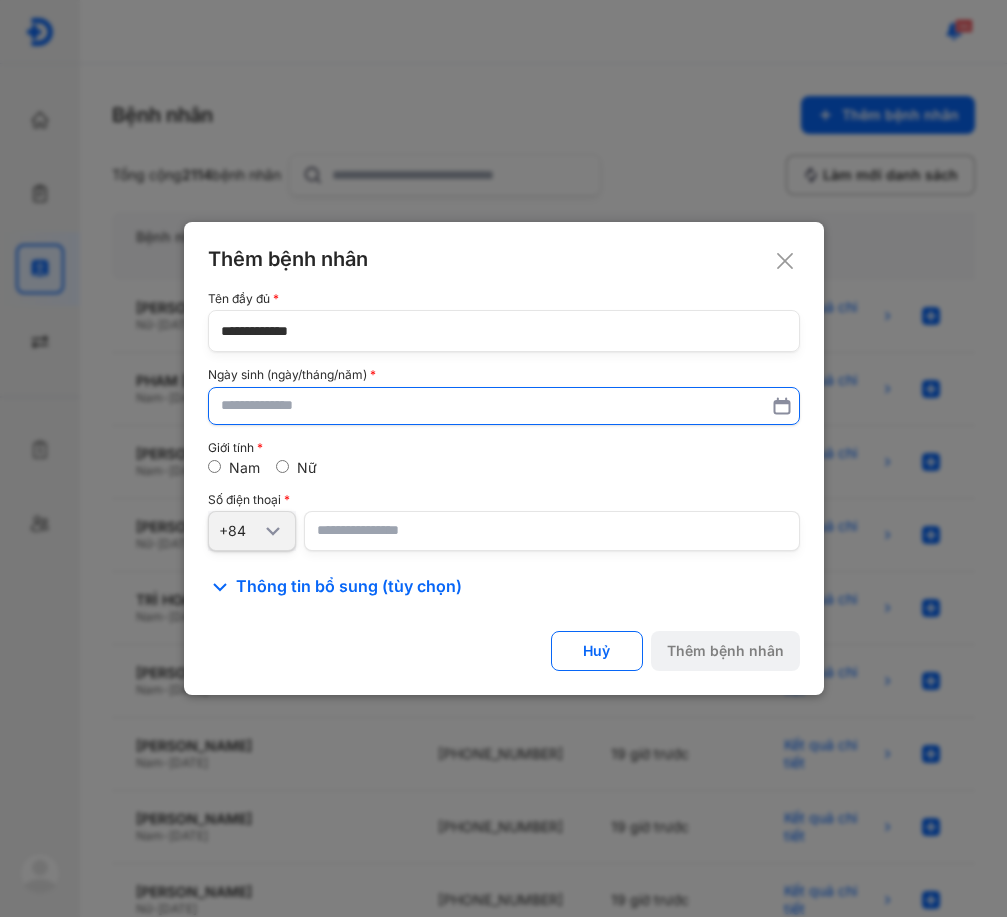 click at bounding box center (504, 406) 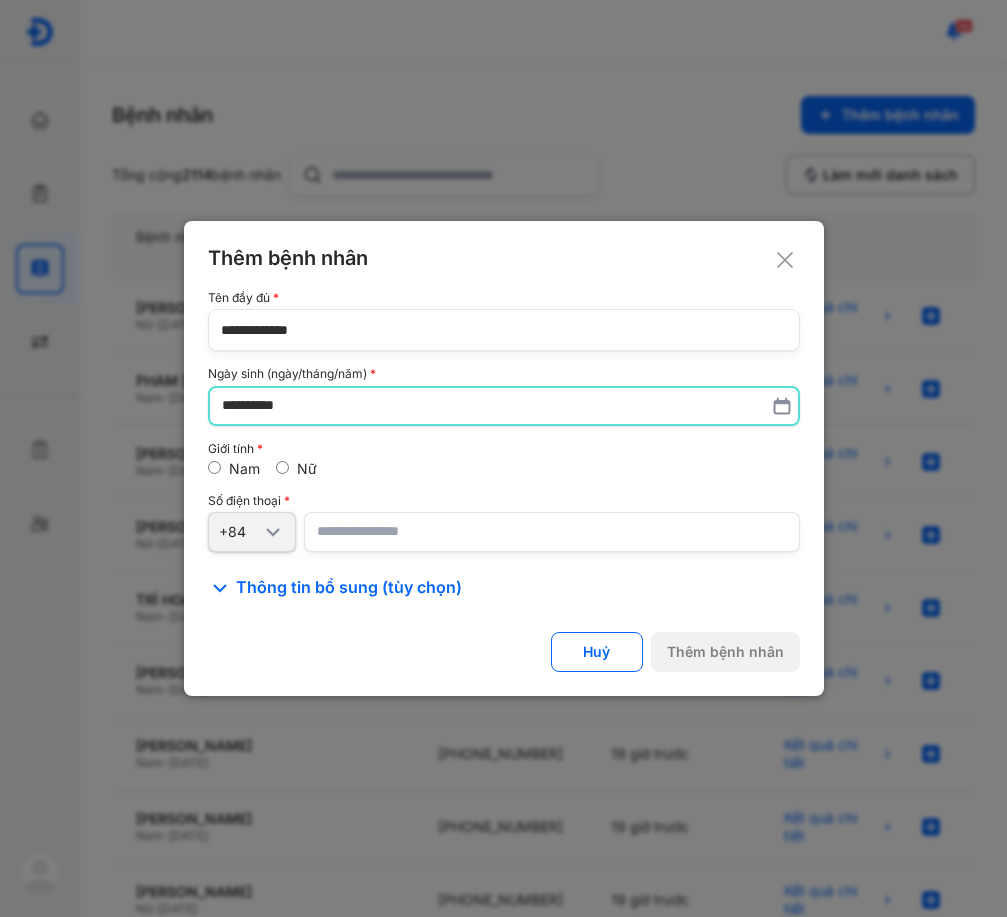 type on "**********" 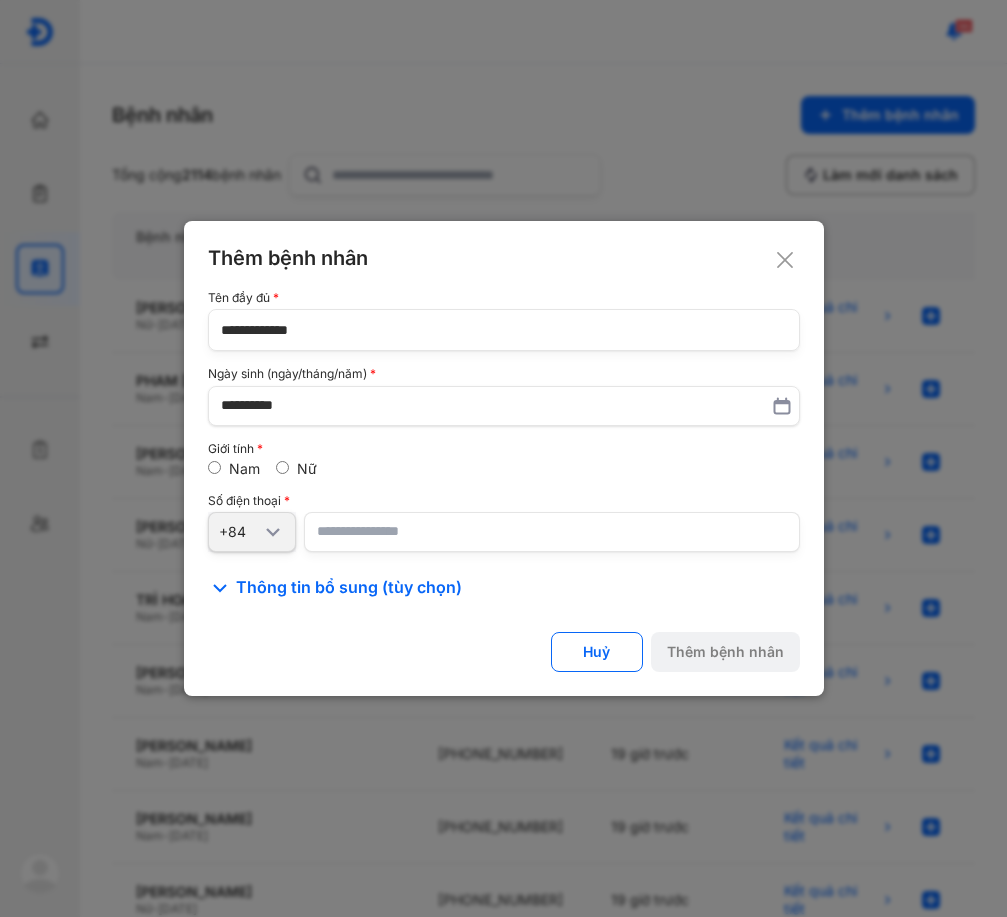 click at bounding box center (552, 532) 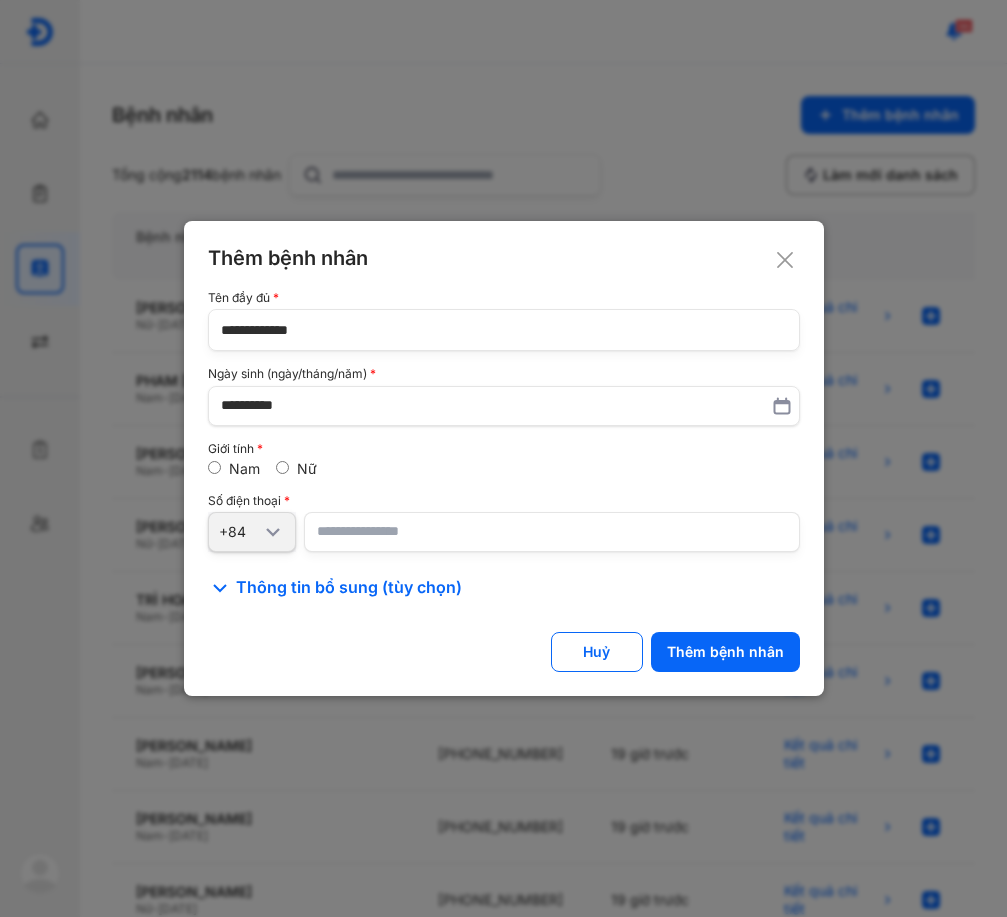 type on "**********" 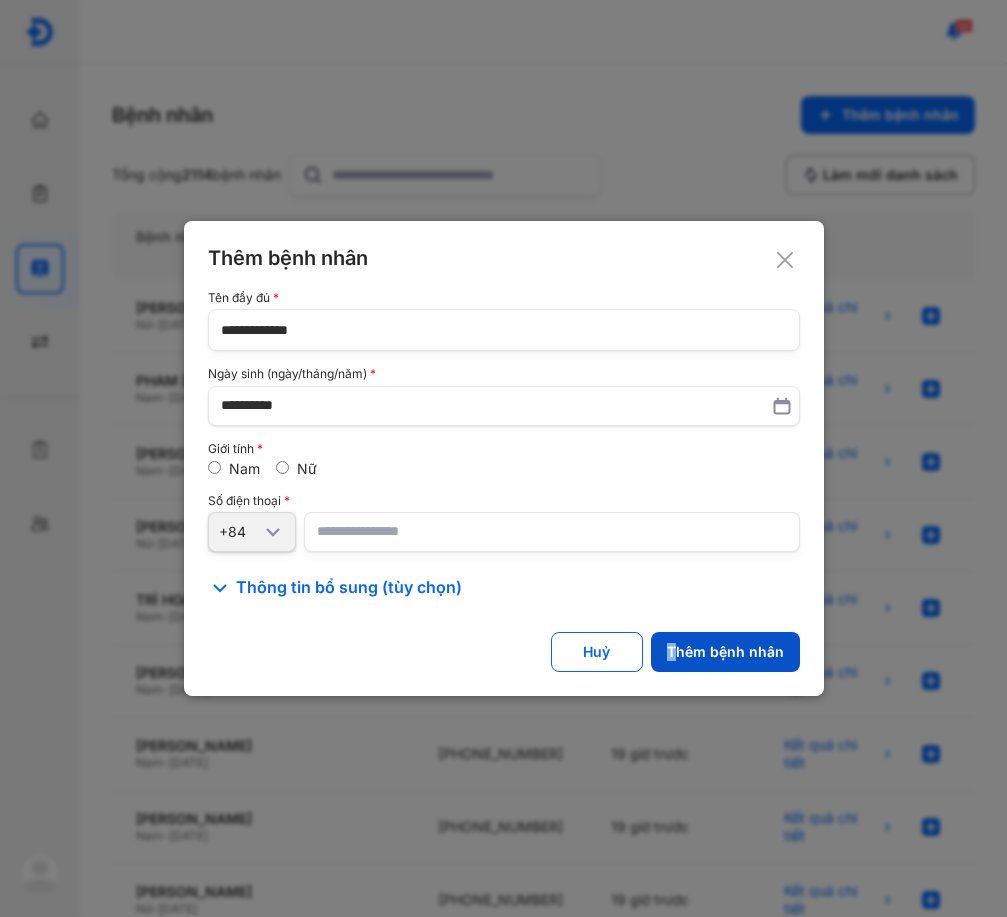 drag, startPoint x: 666, startPoint y: 636, endPoint x: 698, endPoint y: 644, distance: 32.984844 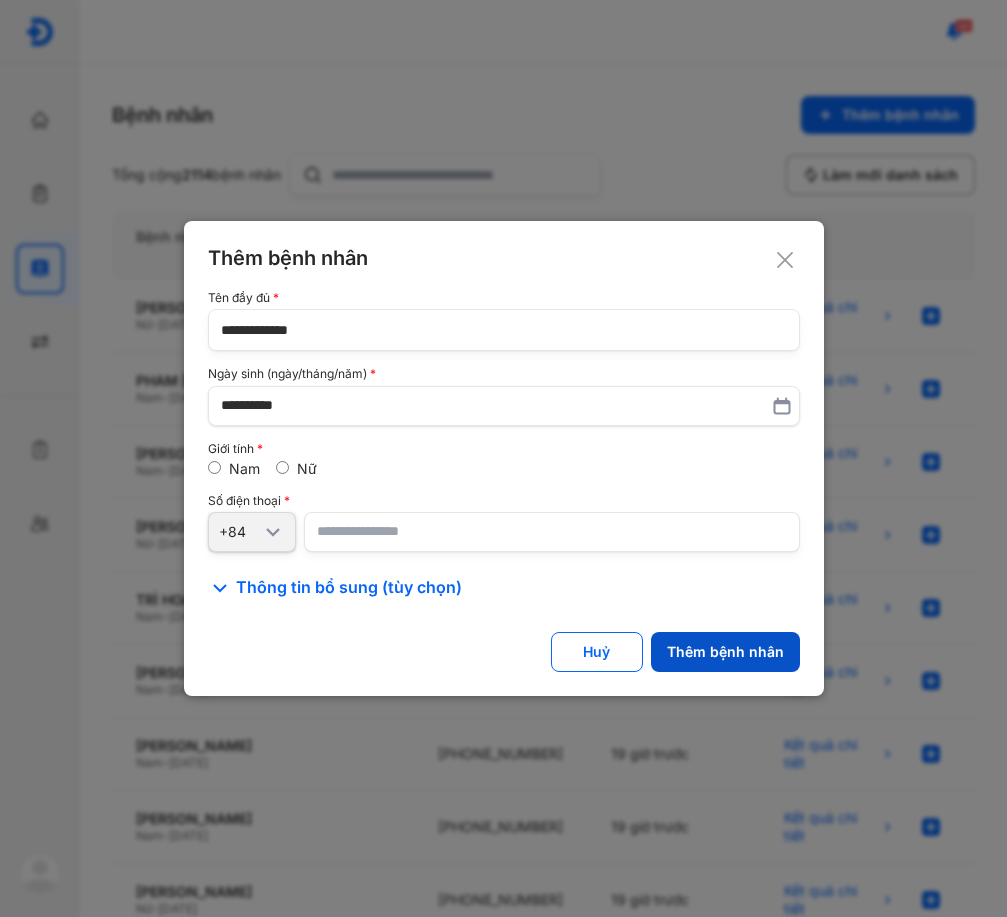 drag, startPoint x: 698, startPoint y: 644, endPoint x: 792, endPoint y: 642, distance: 94.02127 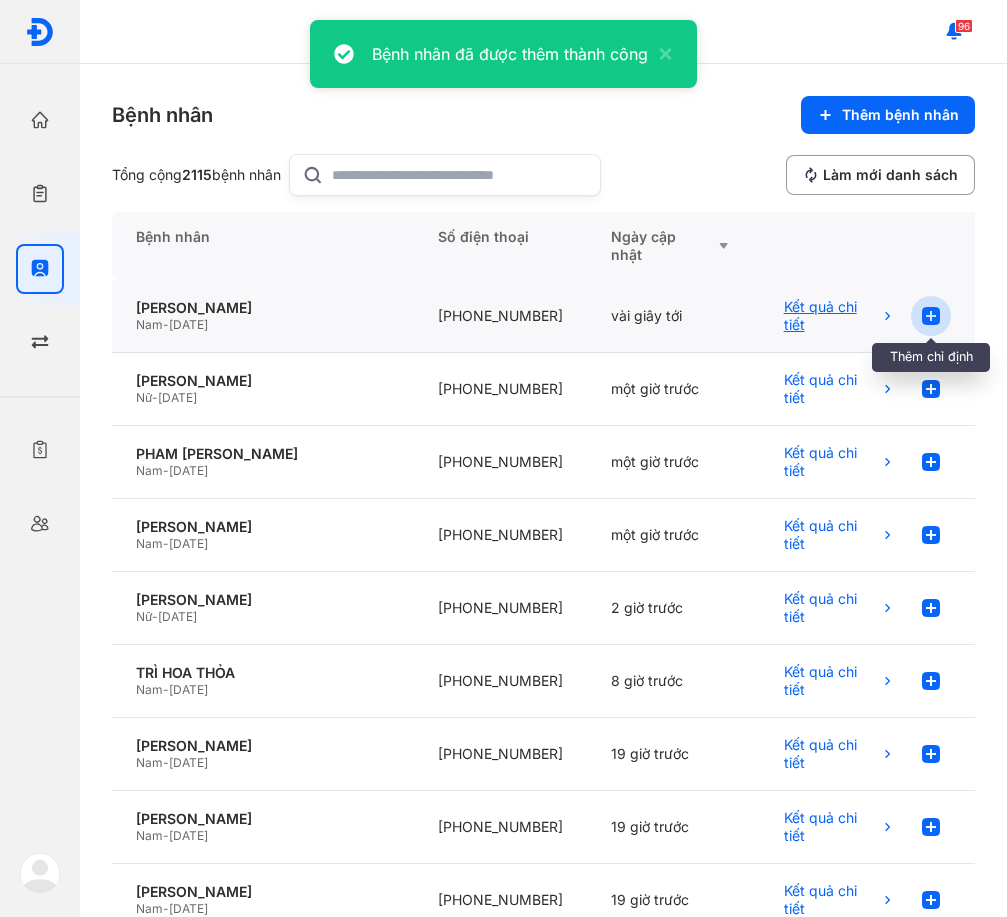click 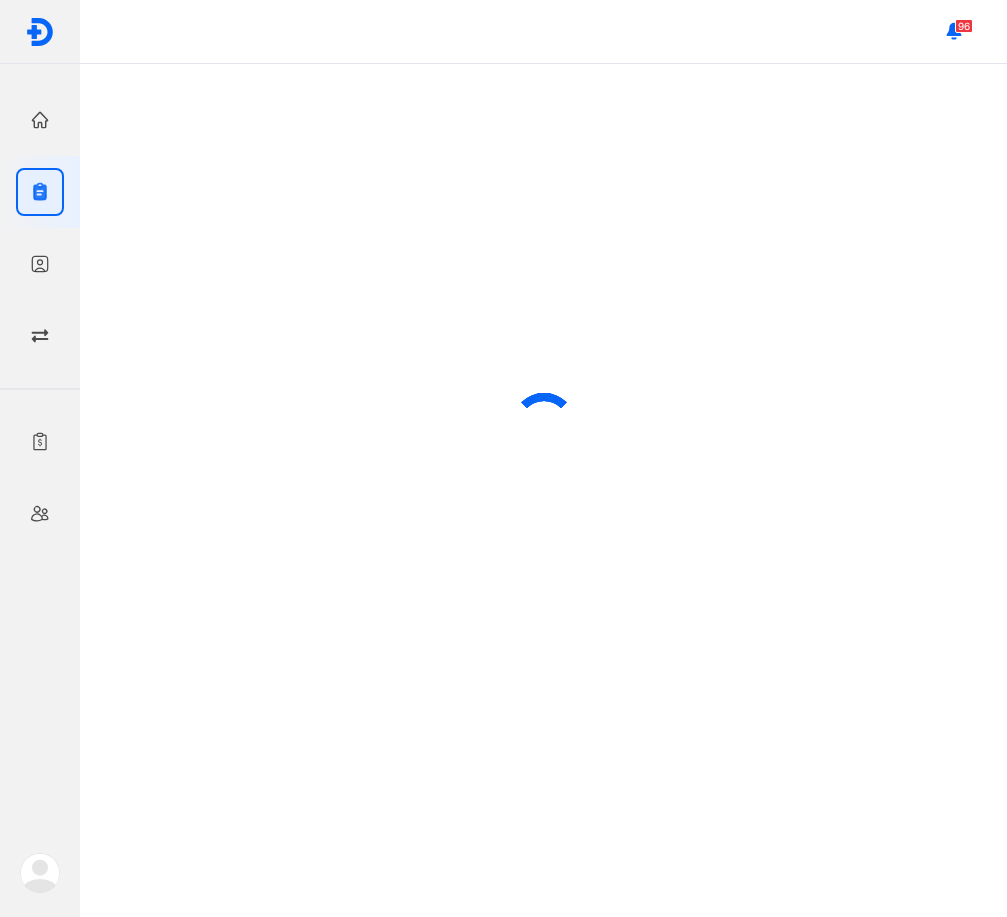 scroll, scrollTop: 0, scrollLeft: 0, axis: both 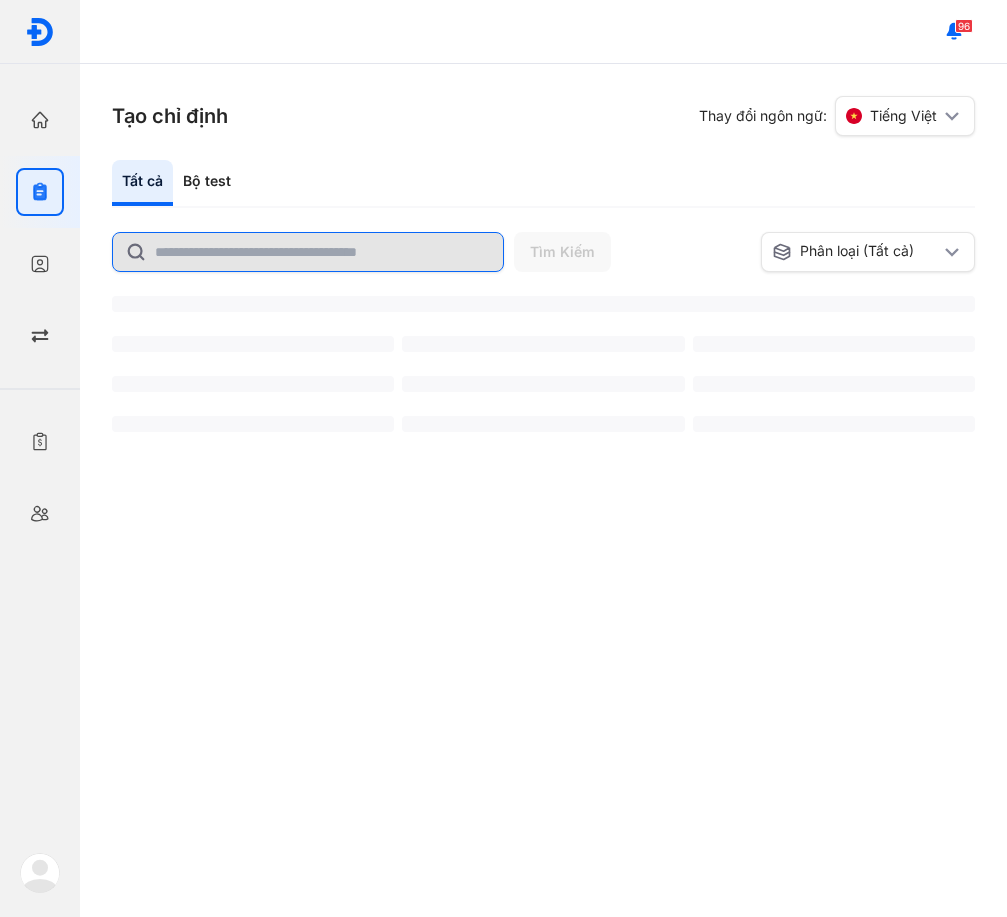 click 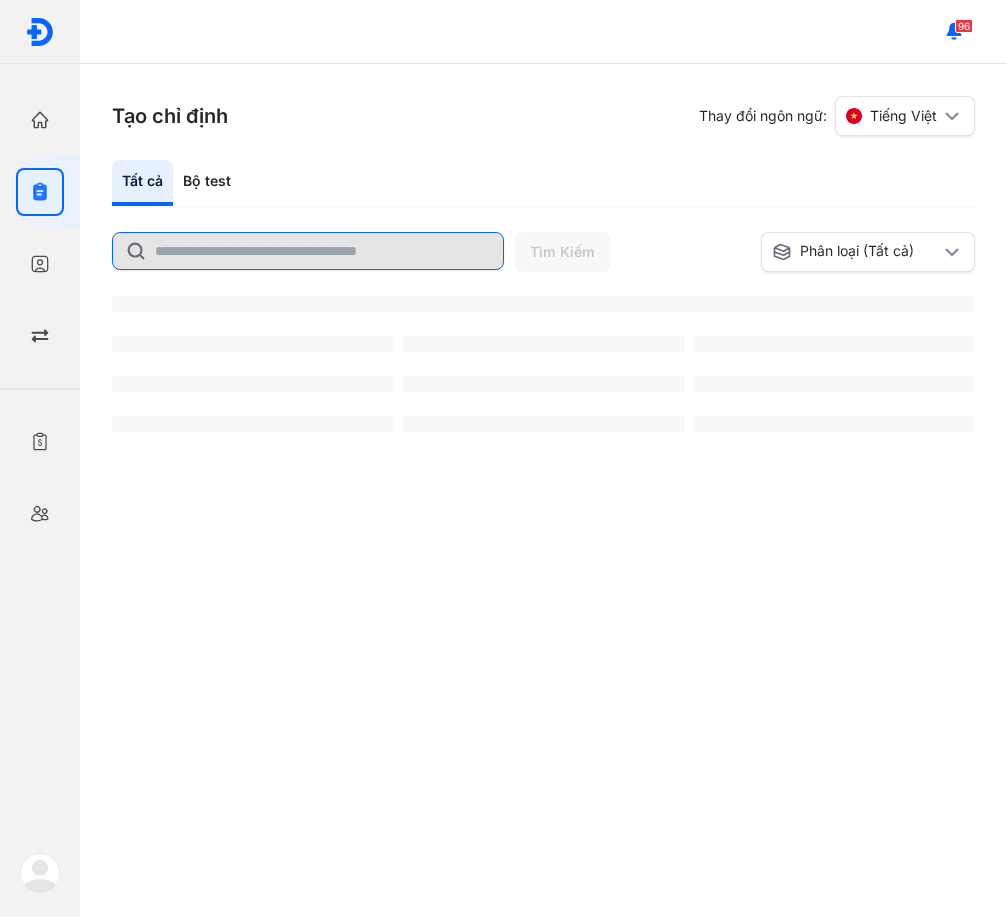 click 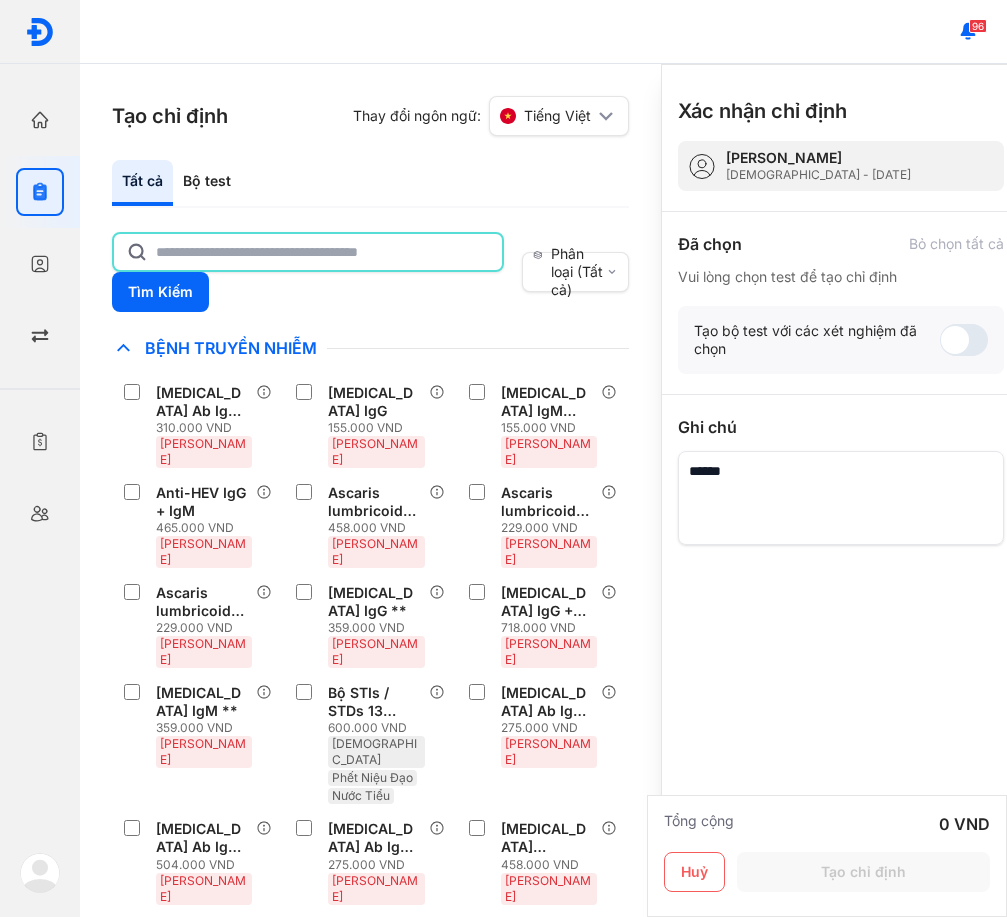 click 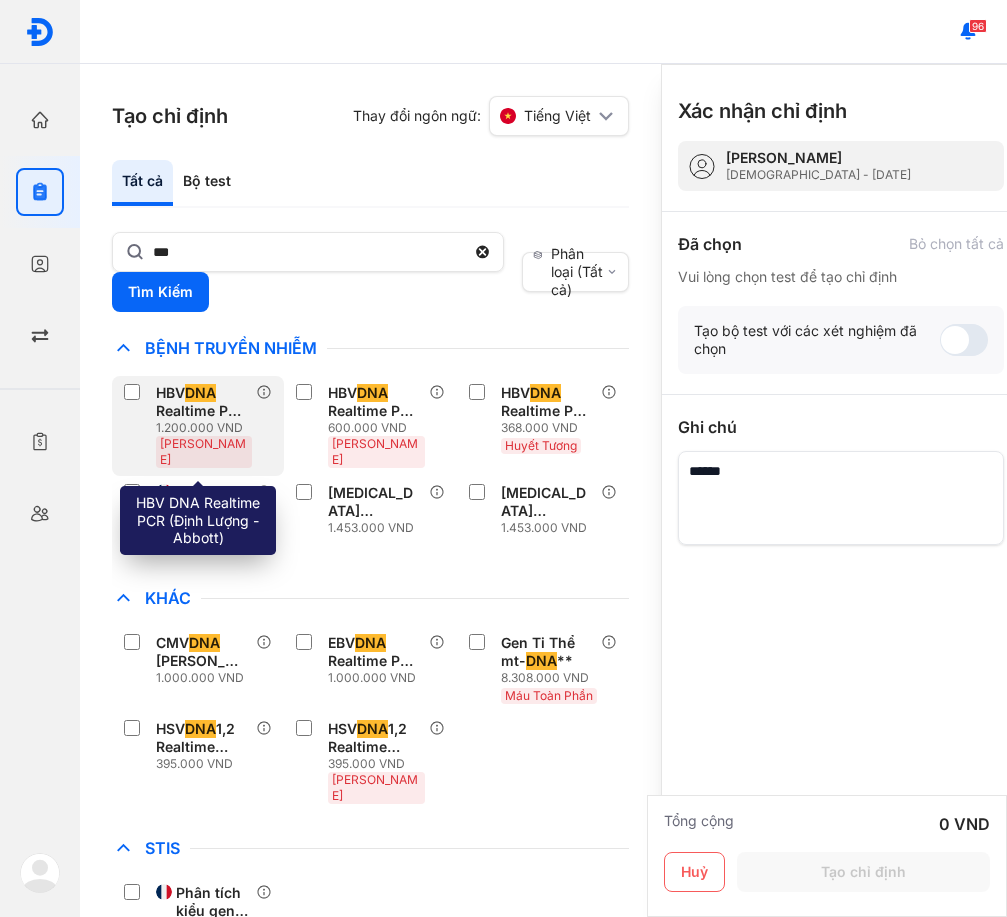 click on "HBV  DNA  Realtime PCR (Định Lượng - Abbott) 1.200.000 VND Huyết Thanh" at bounding box center (190, 426) 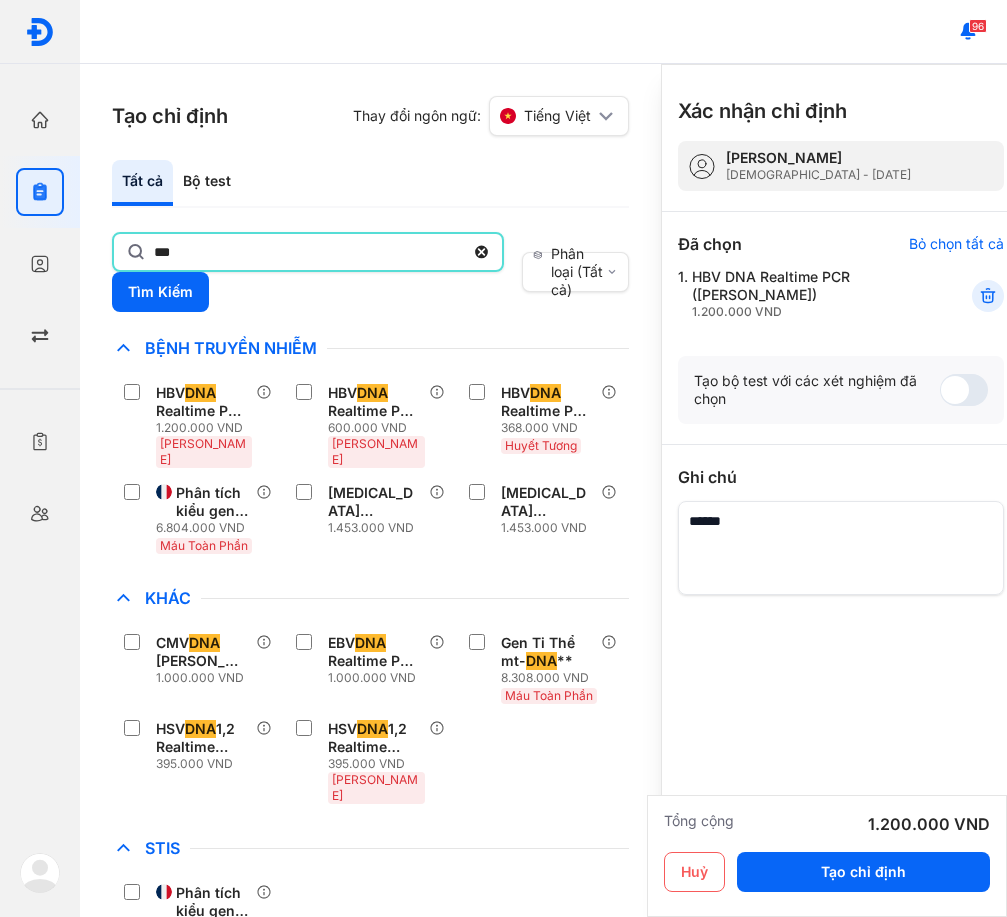 click on "***" 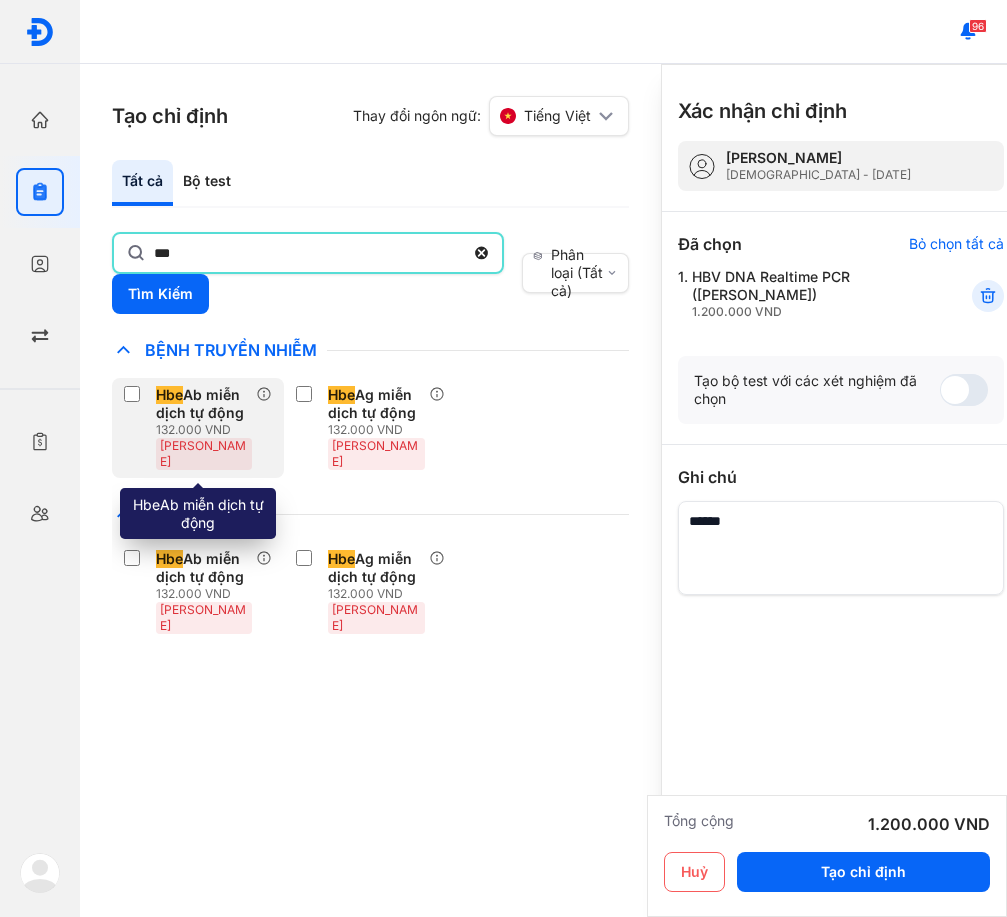 click on "Hbe Ab miễn dịch tự động 132.000 VND Huyết Thanh" at bounding box center (190, 428) 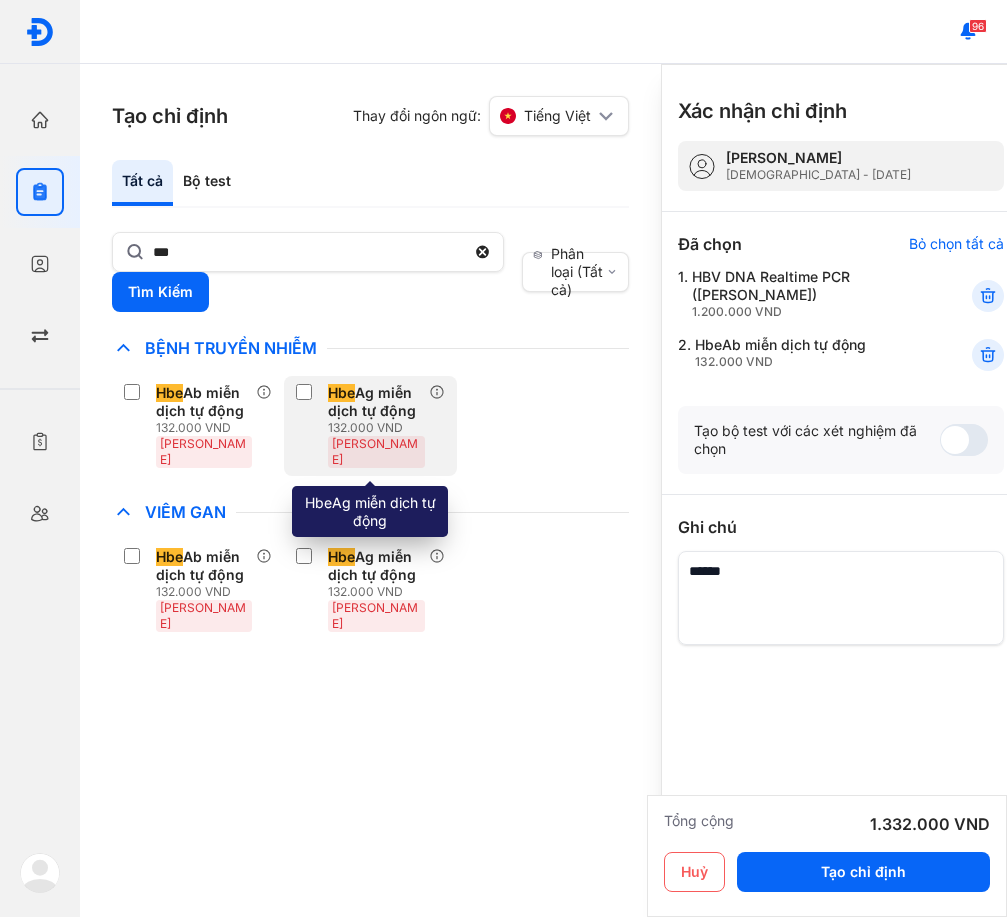 click on "Hbe Ag miễn dịch tự động" at bounding box center [374, 402] 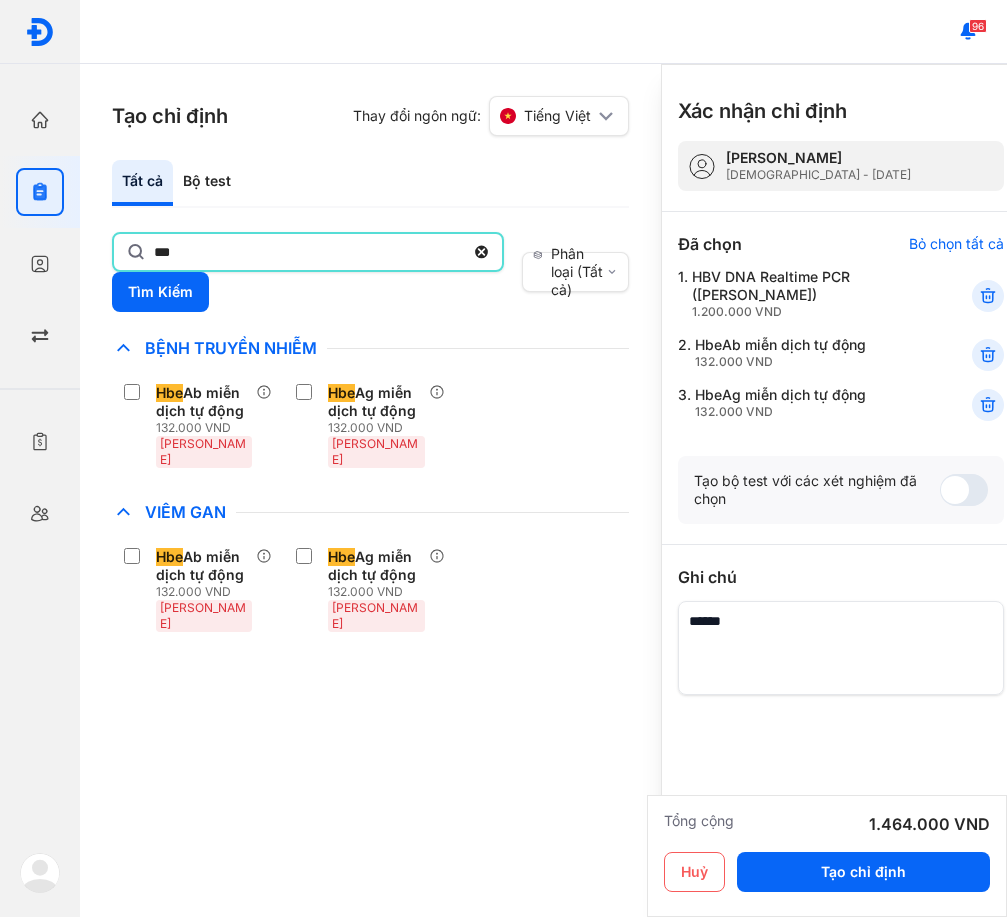 click on "***" 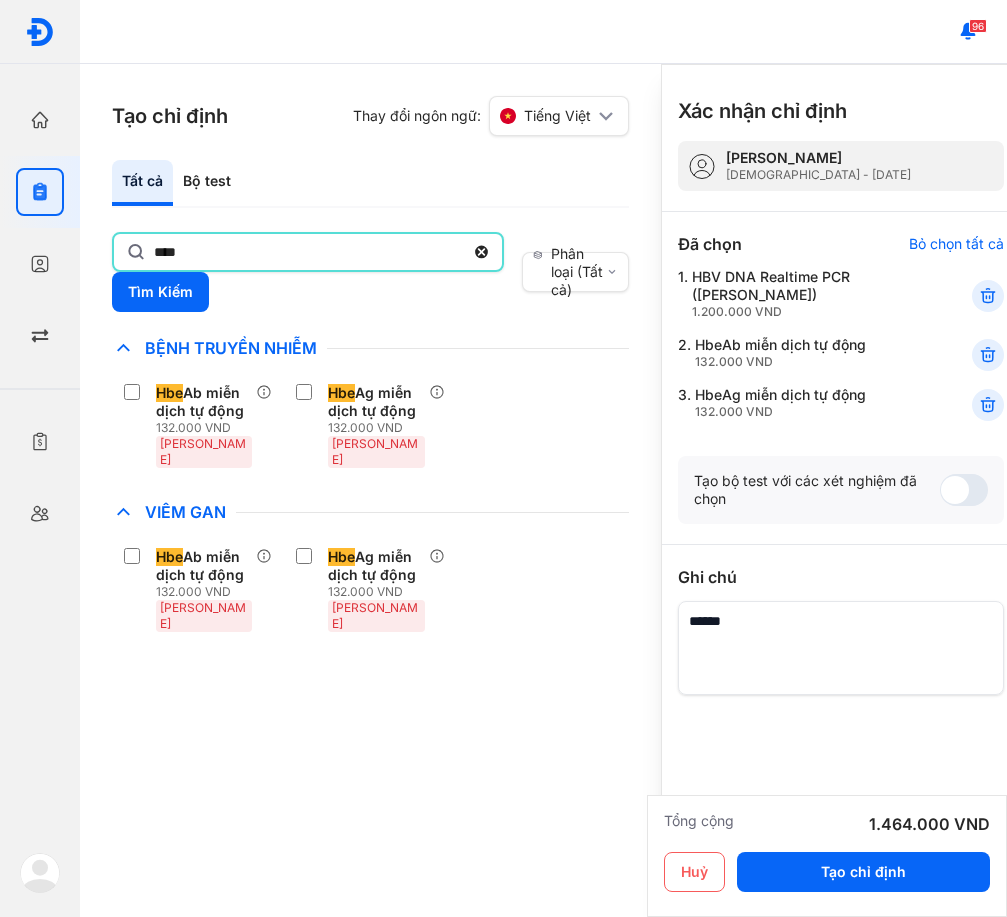 type on "****" 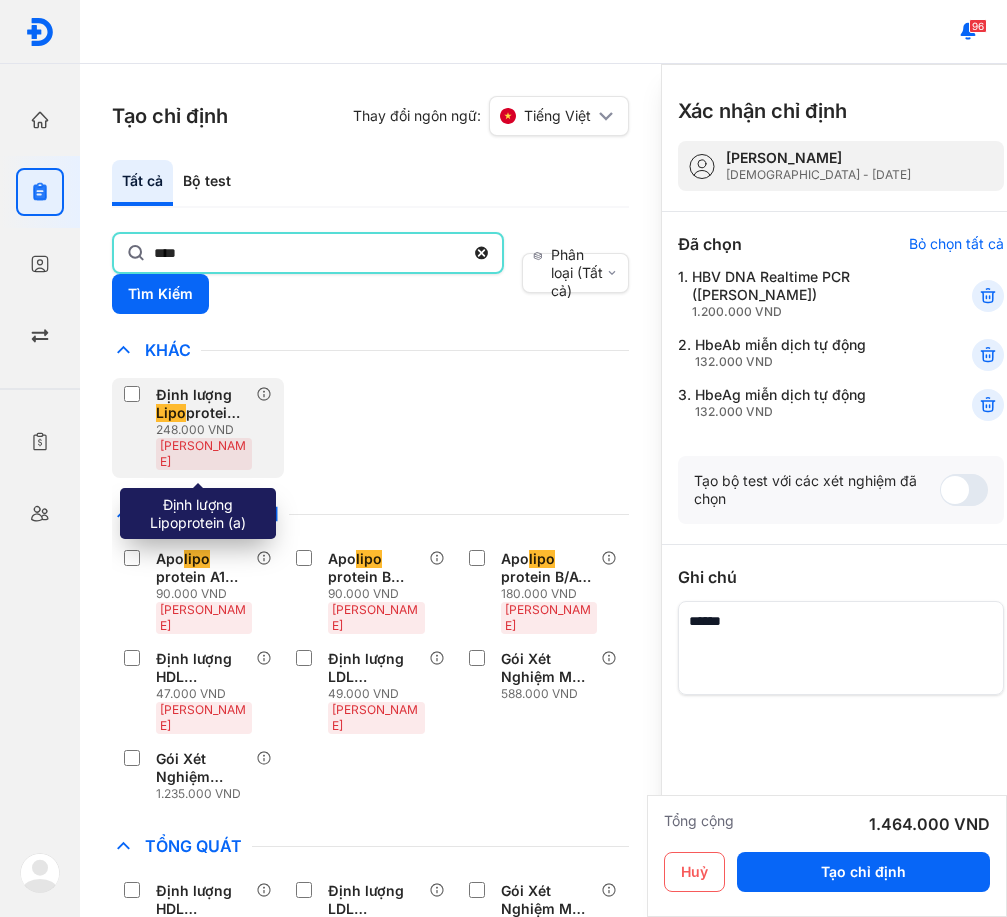 click on "Định lượng  Lipo protein (a) 248.000 VND Huyết Thanh" 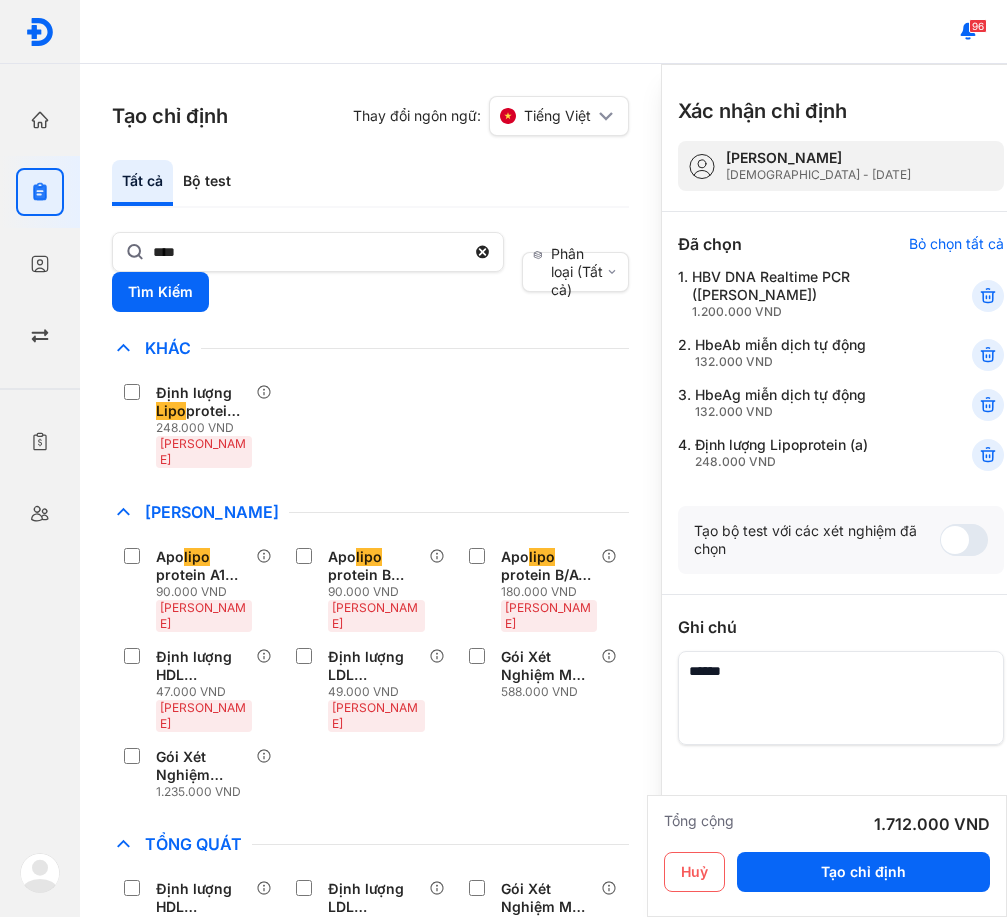 click on "Định lượng  Lipo protein (a) 248.000 VND Huyết Thanh" at bounding box center (370, 426) 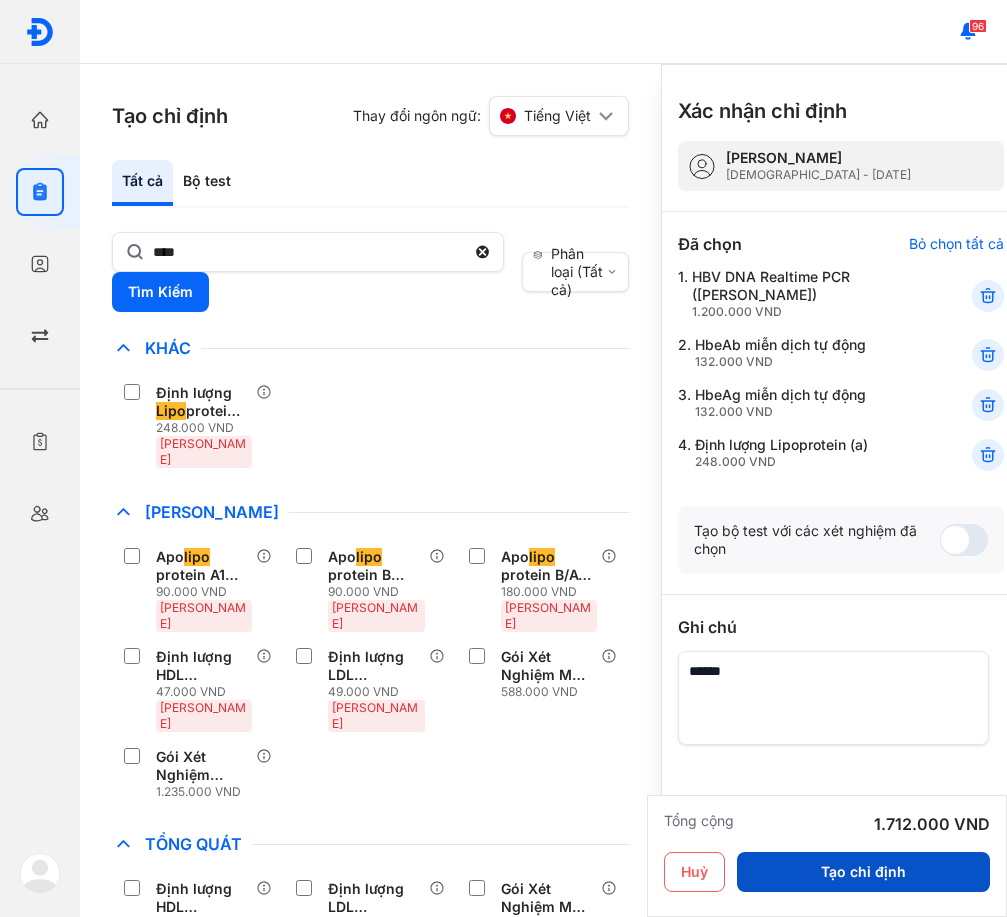 click on "Tạo chỉ định" at bounding box center [863, 872] 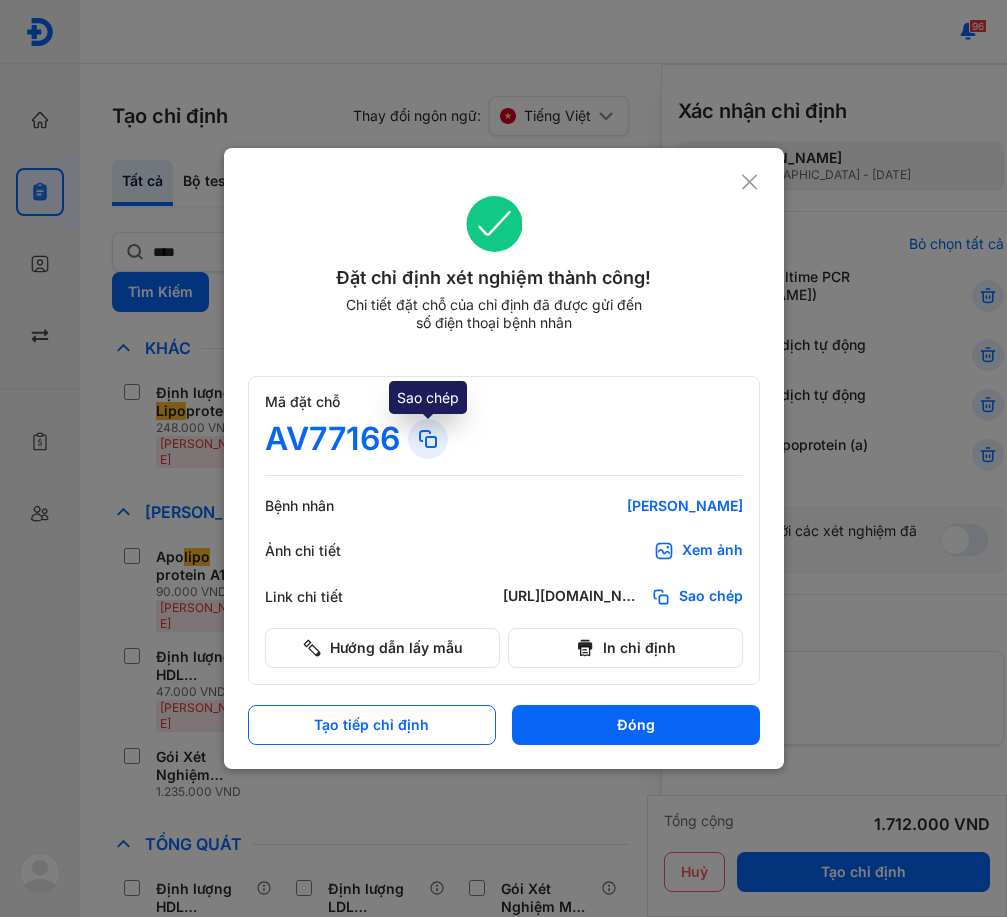 click 